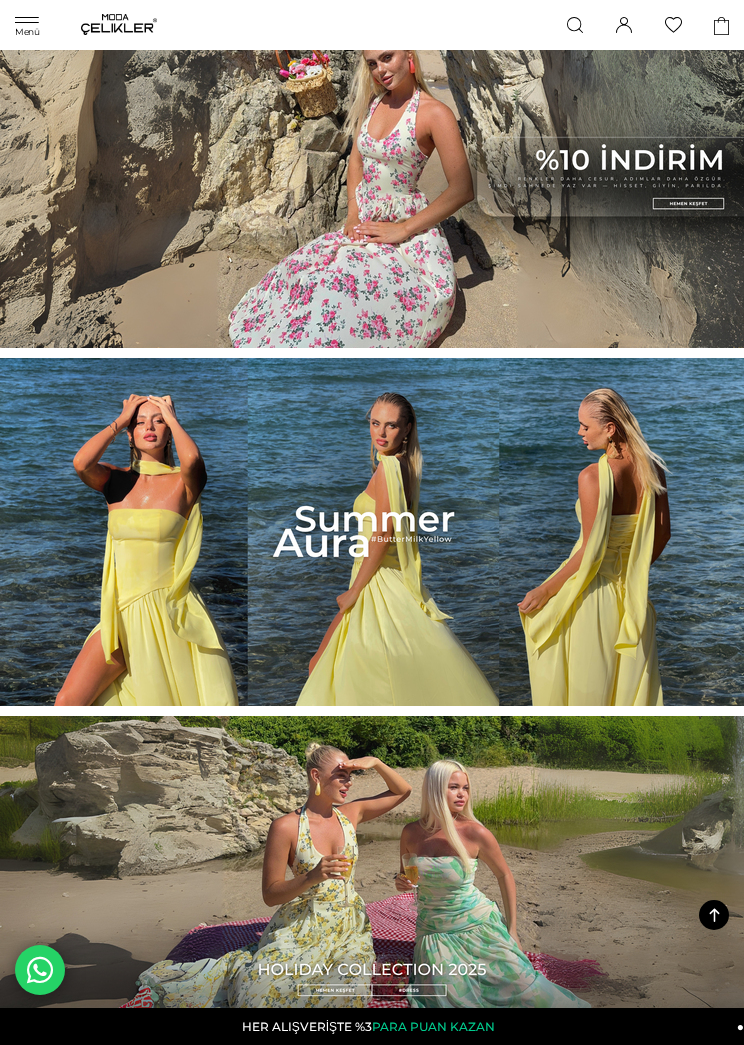scroll, scrollTop: 1940, scrollLeft: 0, axis: vertical 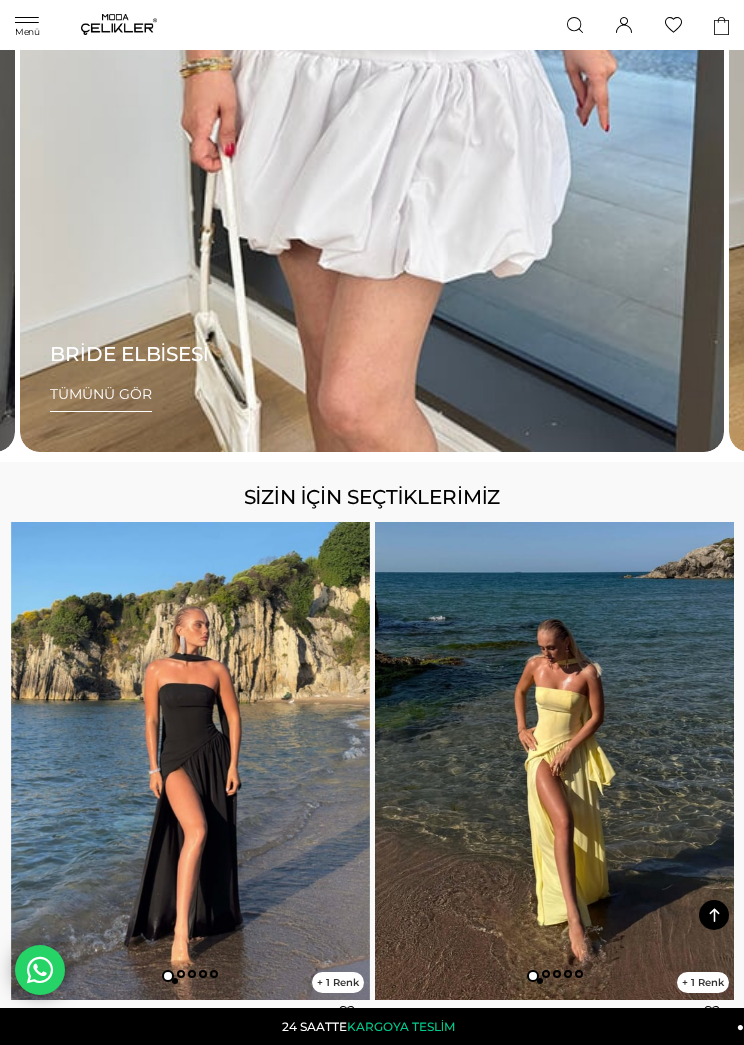 click on "Menü" at bounding box center [27, 31] 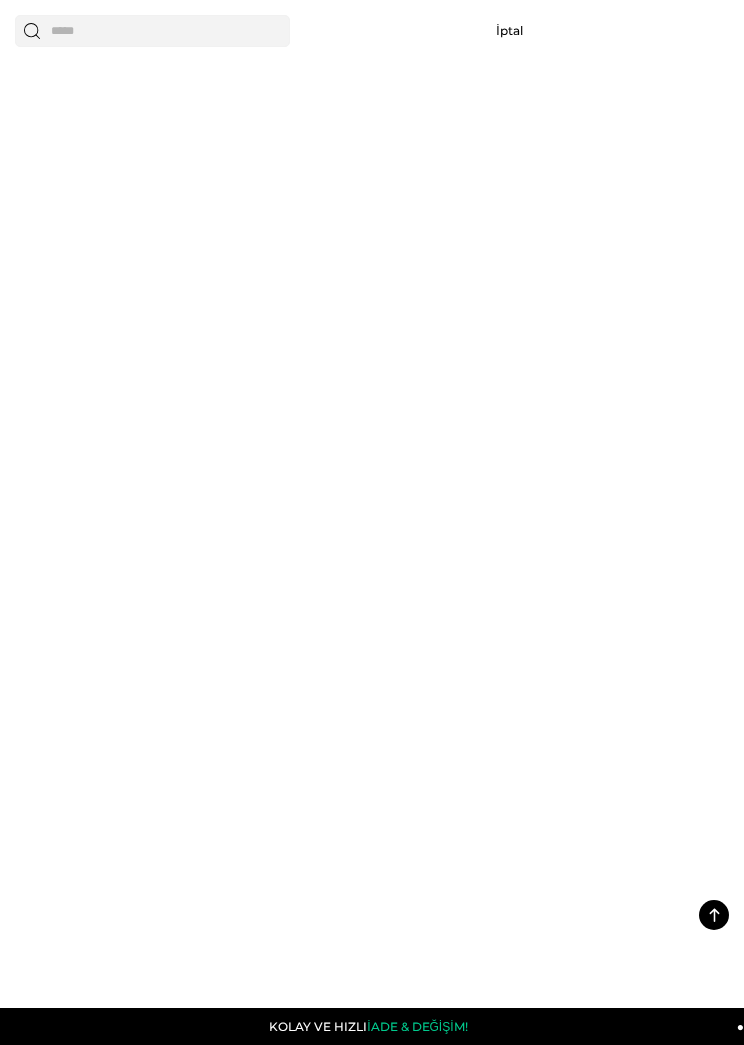 click at bounding box center (152, 31) 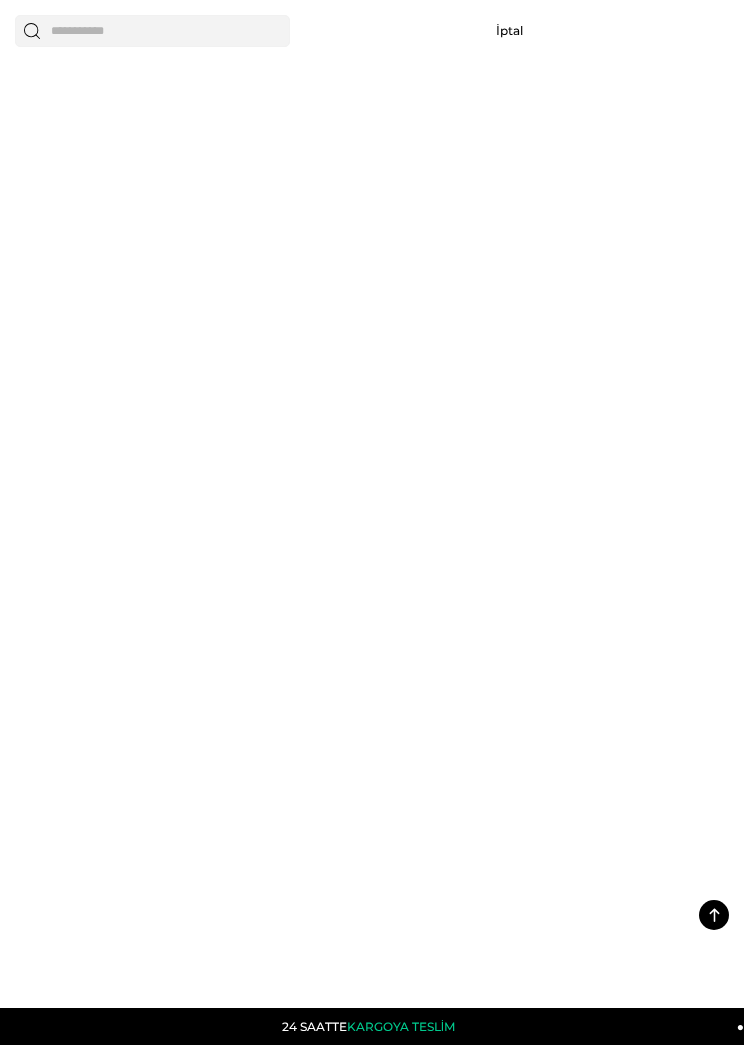 type on "**********" 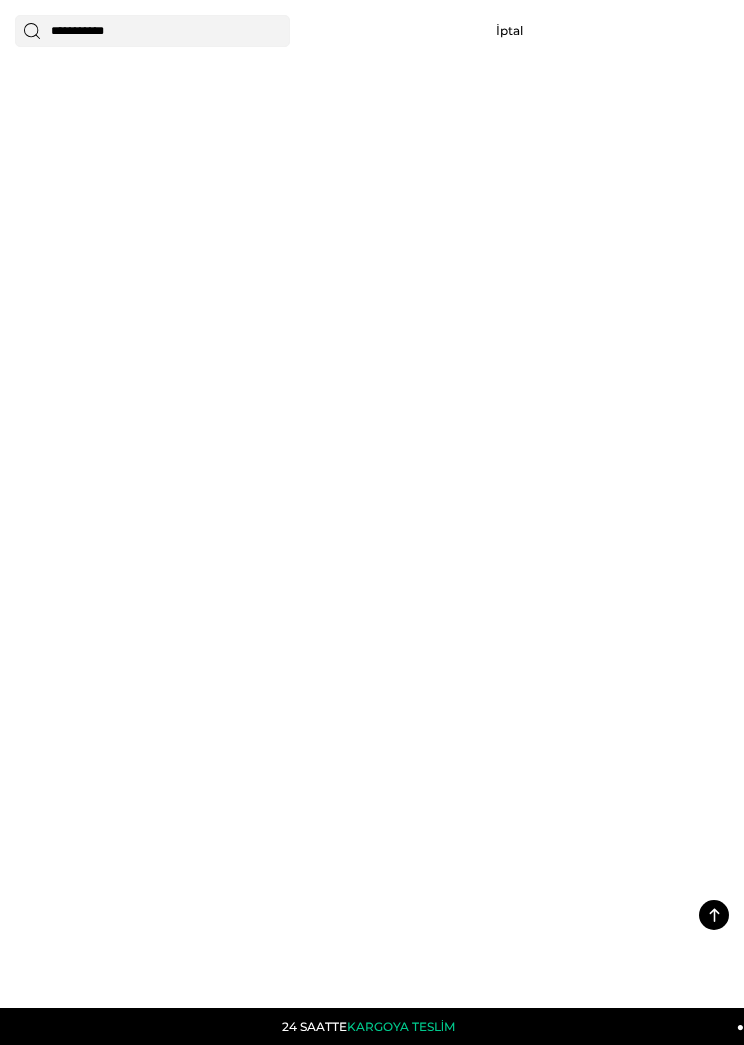 click on "**********" at bounding box center [372, 522] 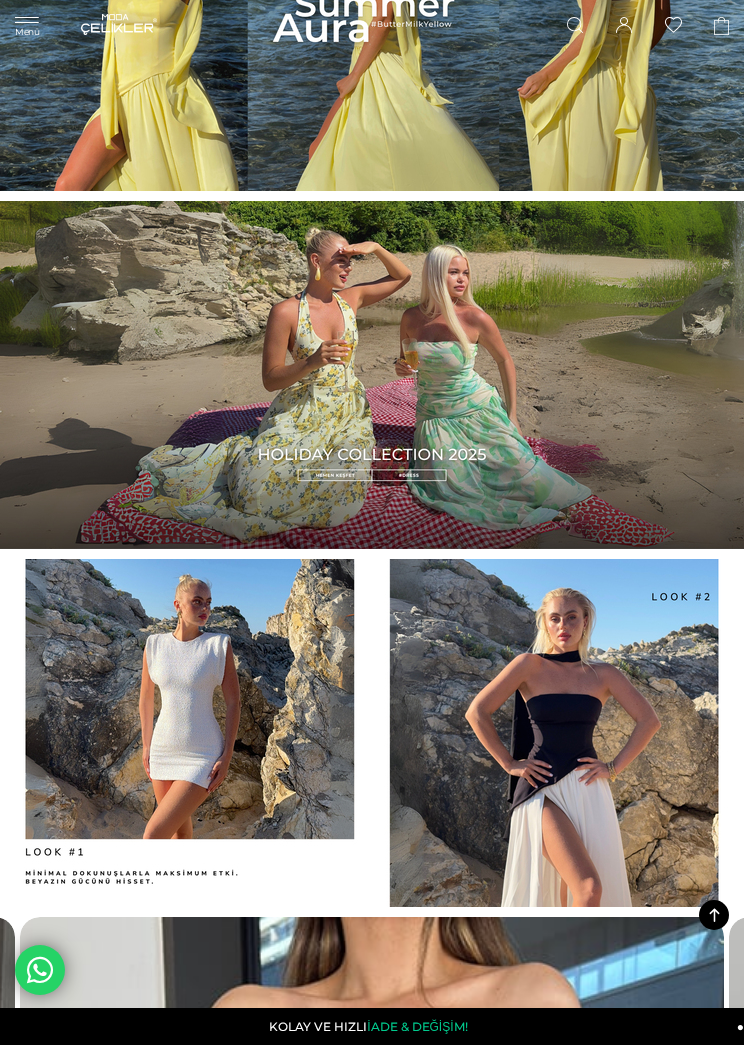 scroll, scrollTop: 0, scrollLeft: 0, axis: both 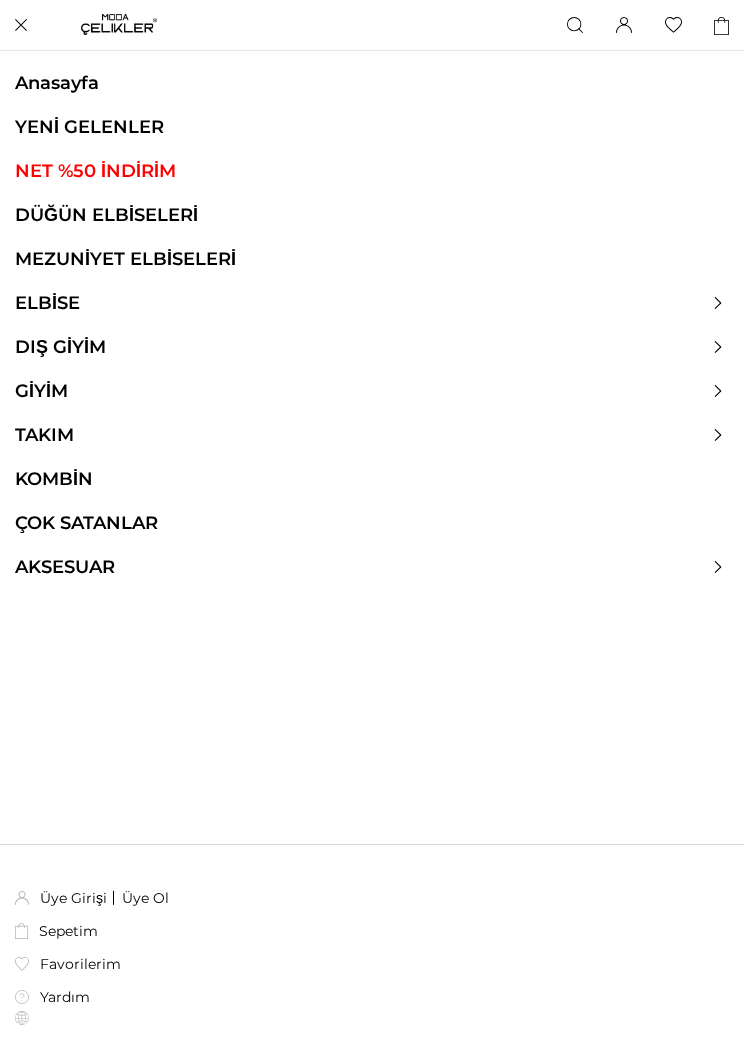 click on "Anasayfa
YENİ GELENLER
NET %50 İNDİRİM
DÜĞÜN ELBİSELERİ
MEZUNİYET ELBİSELERİ
ELBİSE
ELBİSE
Tüm Elbiseler
Yazlık Elbise
Mini Elbise
Çiçekli Elbise
Beyaz Elbise
Nikah Elbisesi
Nişan Elbisesi" at bounding box center (372, 336) 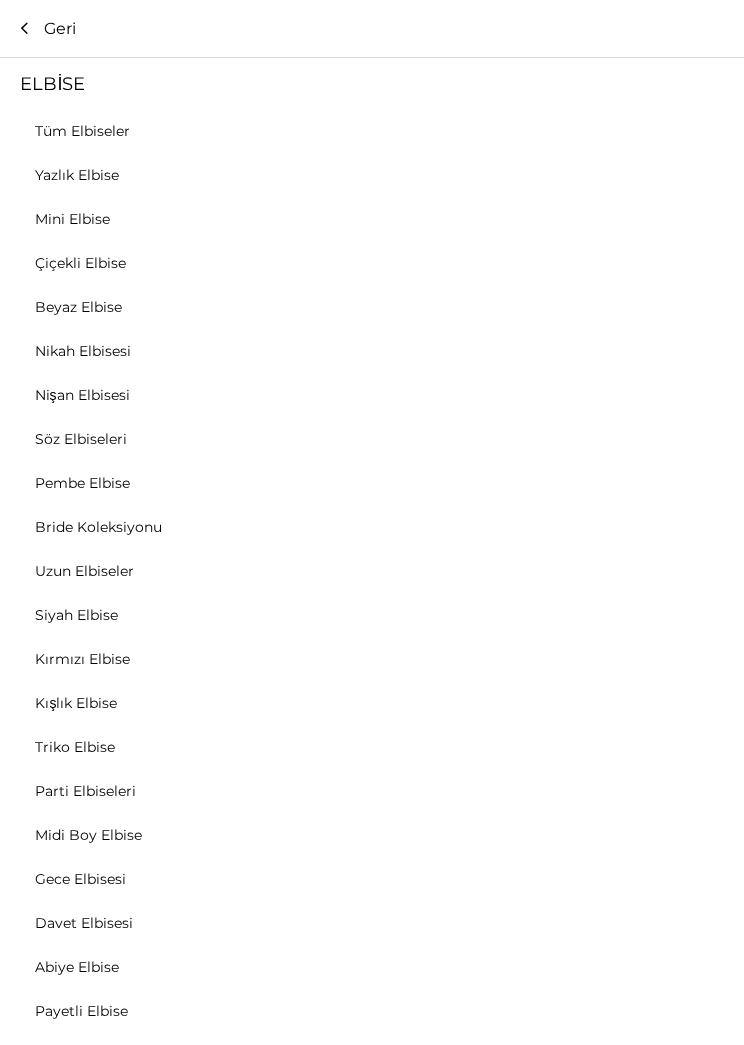 click at bounding box center (372, 303) 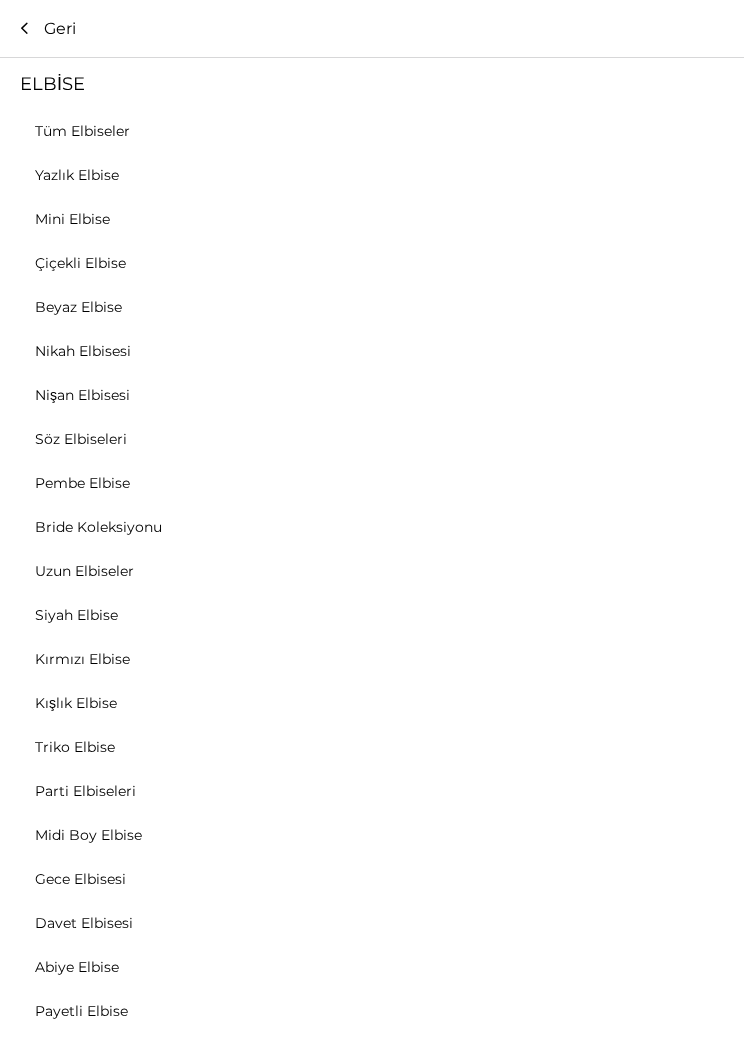click on "ELBİSE" at bounding box center [47, 303] 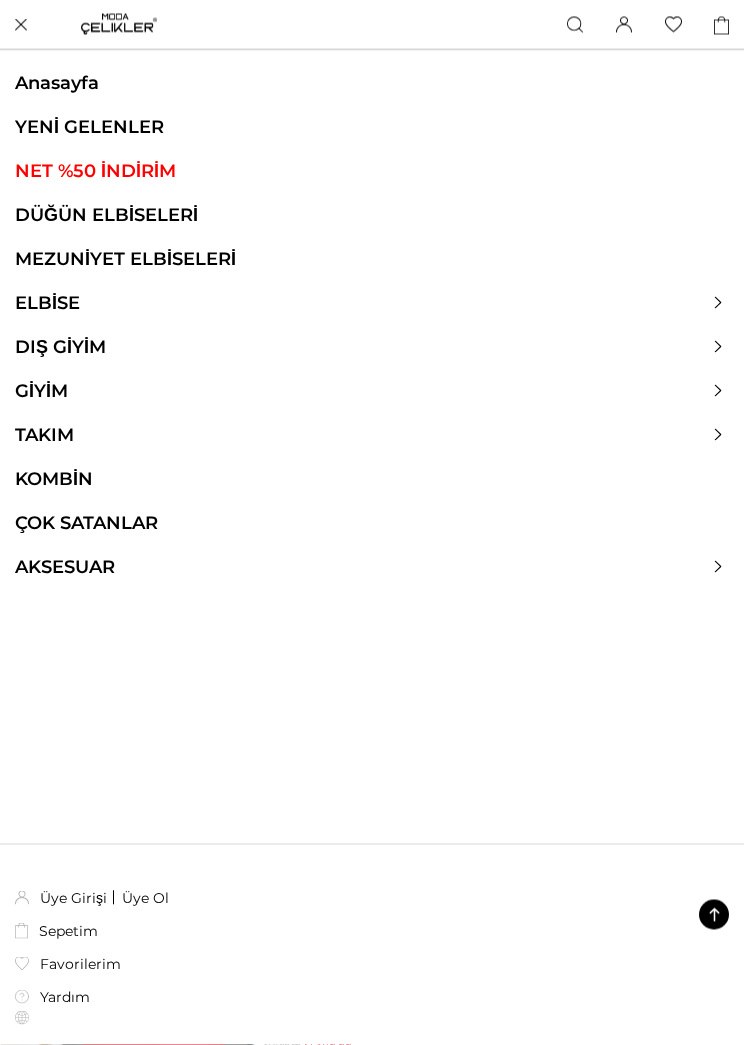 scroll, scrollTop: 22320, scrollLeft: 0, axis: vertical 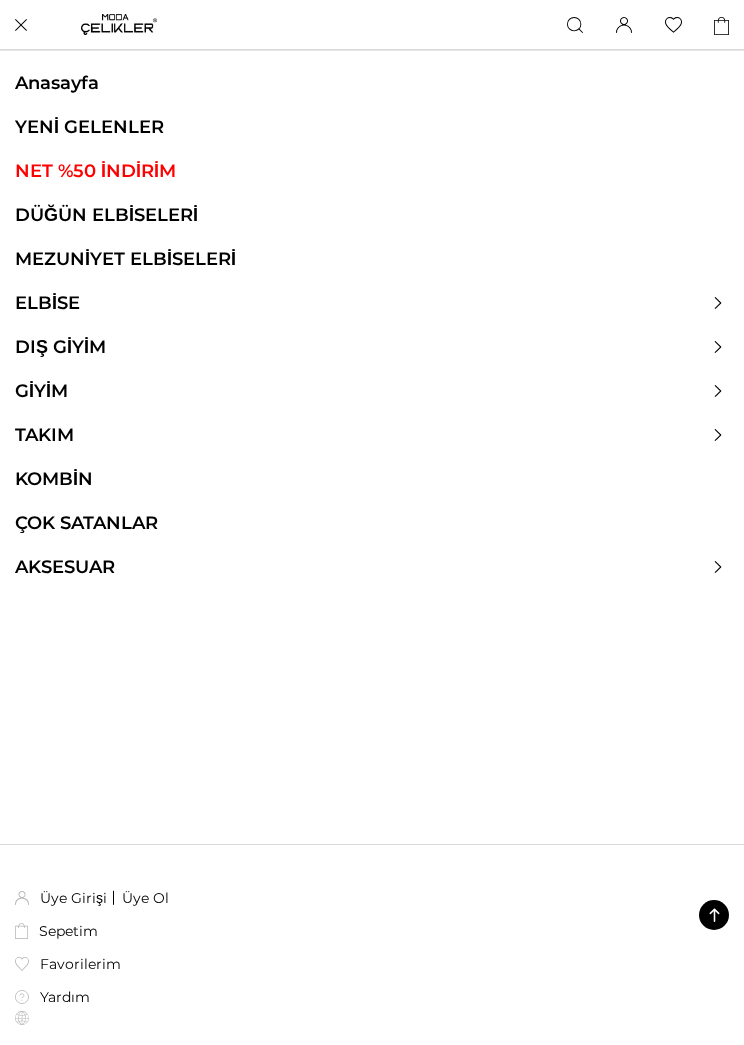click on "Anasayfa
YENİ GELENLER
NET %50 İNDİRİM
DÜĞÜN ELBİSELERİ
MEZUNİYET ELBİSELERİ
ELBİSE
ELBİSE
Tüm Elbiseler
Yazlık Elbise
Mini Elbise
Çiçekli Elbise
Beyaz Elbise
Nikah Elbisesi
Nişan Elbisesi" at bounding box center (372, 336) 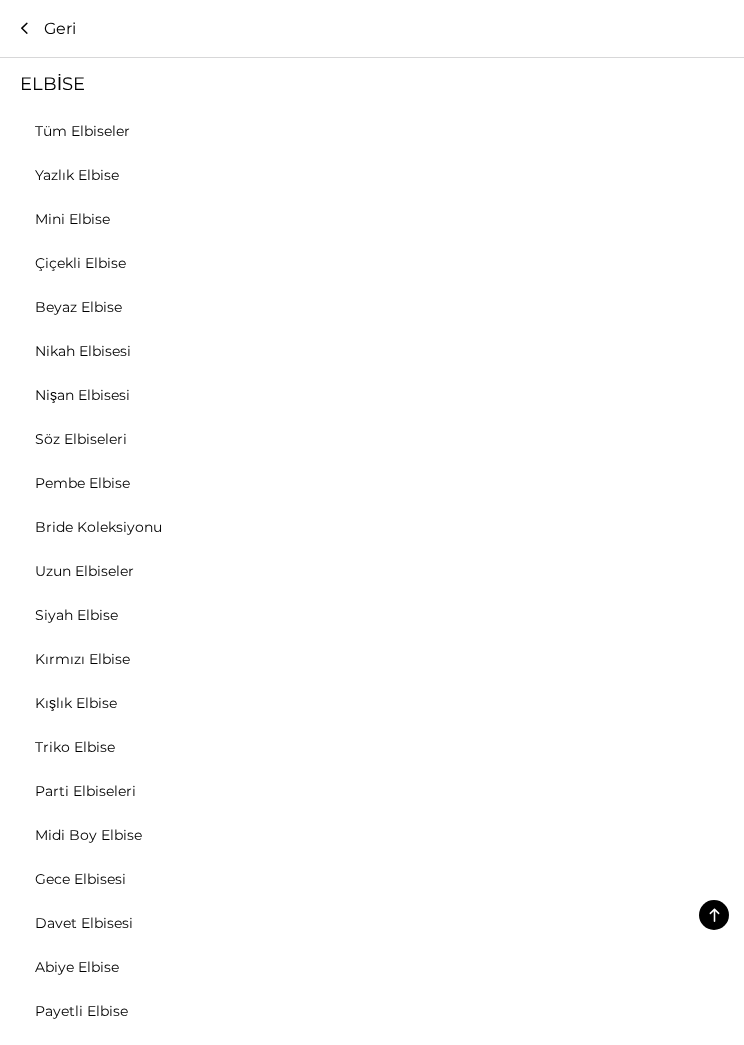 click 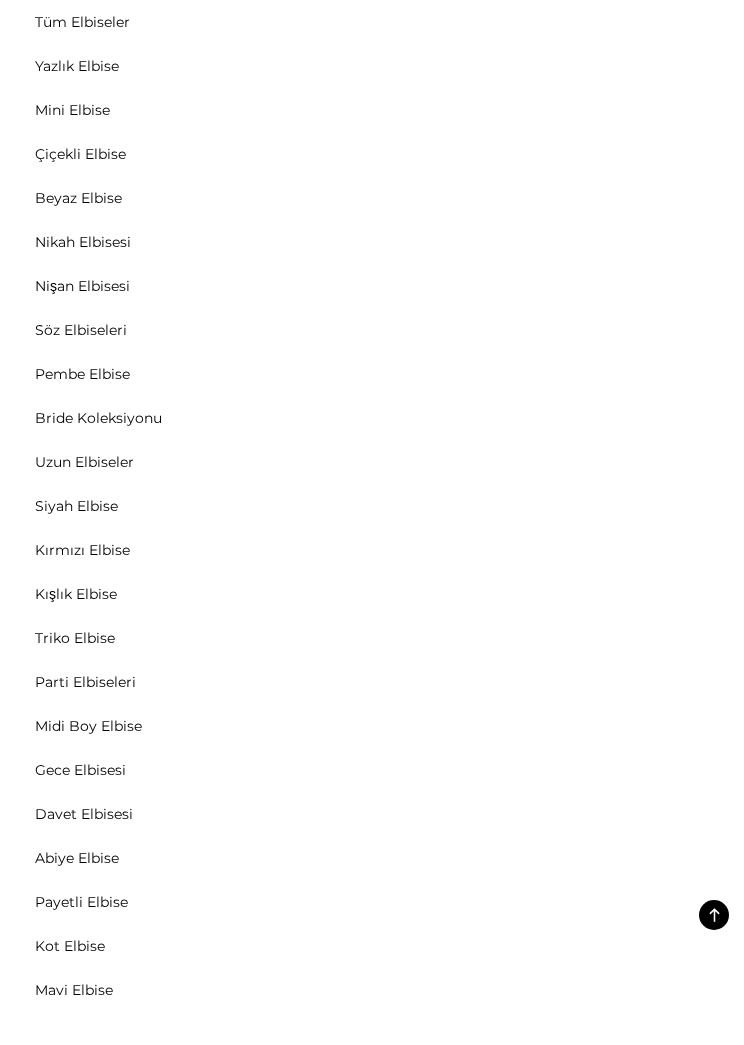 scroll, scrollTop: 107, scrollLeft: 0, axis: vertical 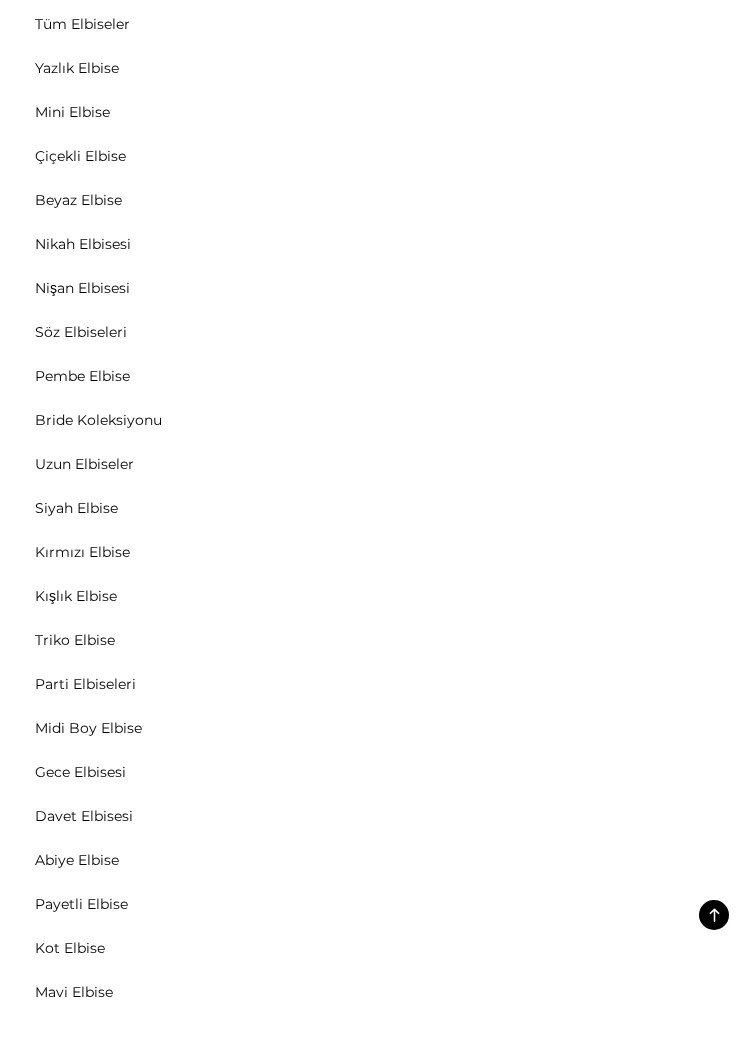 click on "ELBİSE
Tüm Elbiseler
Yazlık Elbise
Mini Elbise
Çiçekli Elbise
Beyaz Elbise
Nikah Elbisesi
Nişan Elbisesi
Söz Elbiseleri
Pembe Elbise Kot Elbise" at bounding box center (372, 512) 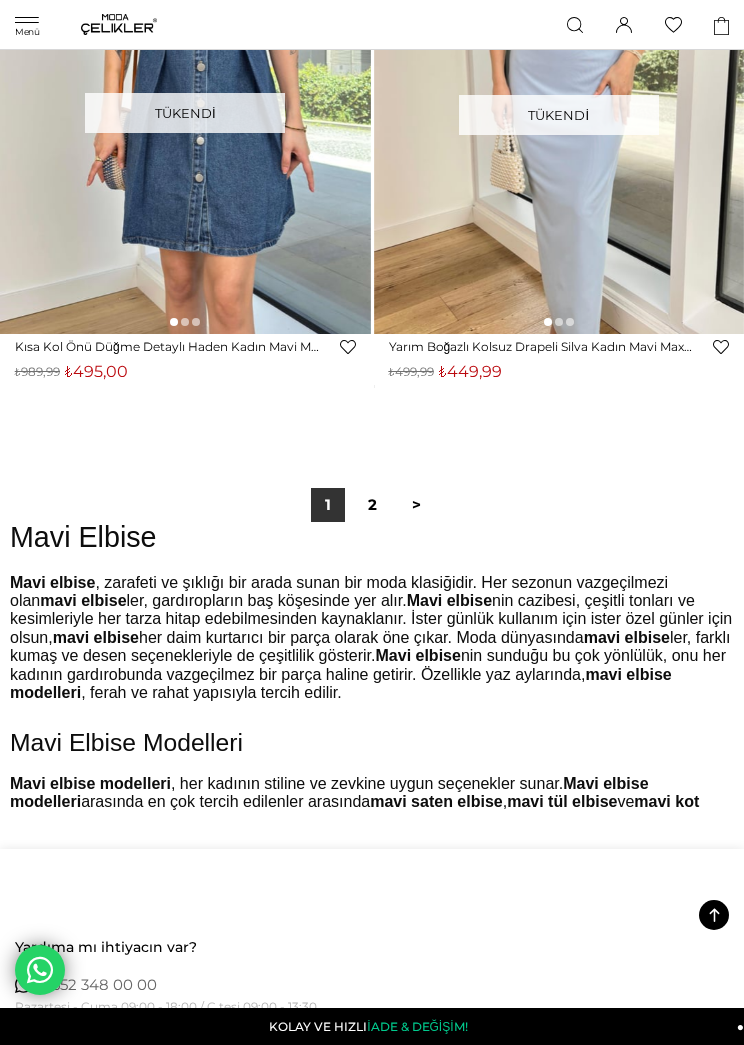 scroll, scrollTop: 23653, scrollLeft: 0, axis: vertical 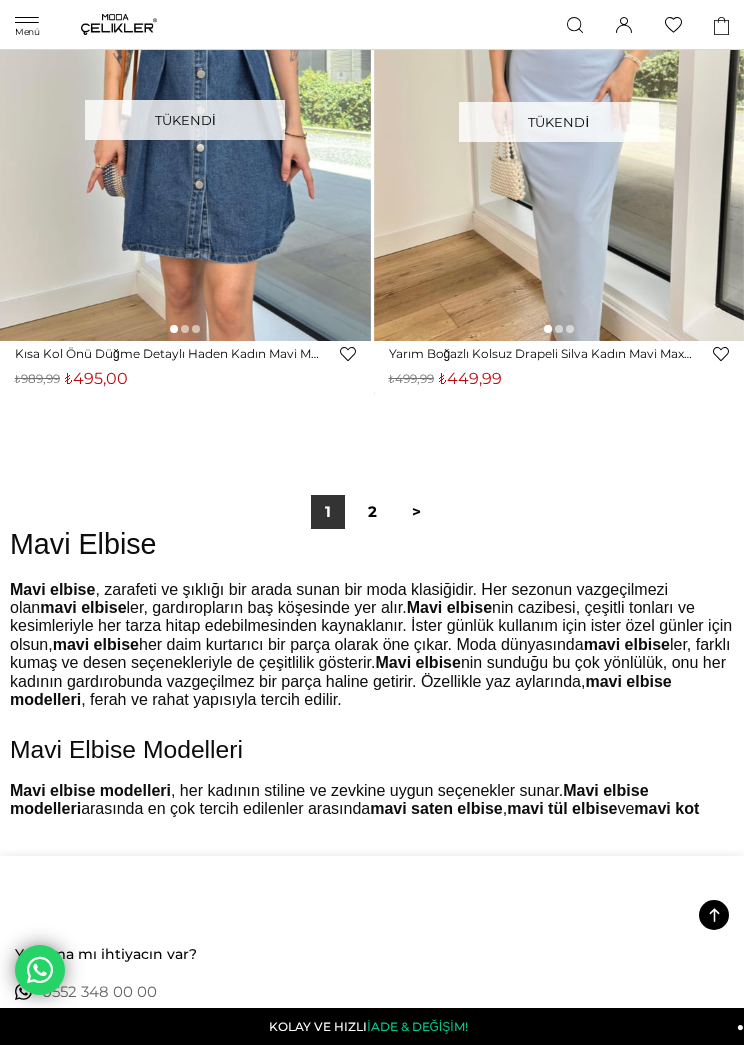 click on ">" at bounding box center (416, 512) 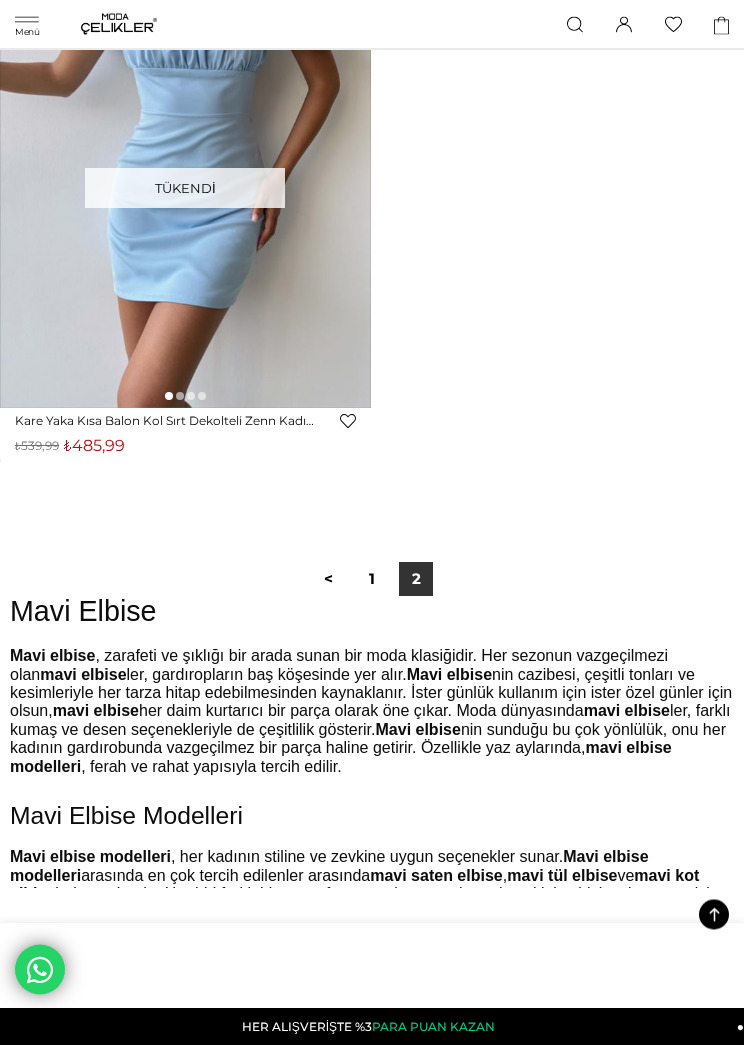 scroll, scrollTop: 3232, scrollLeft: 0, axis: vertical 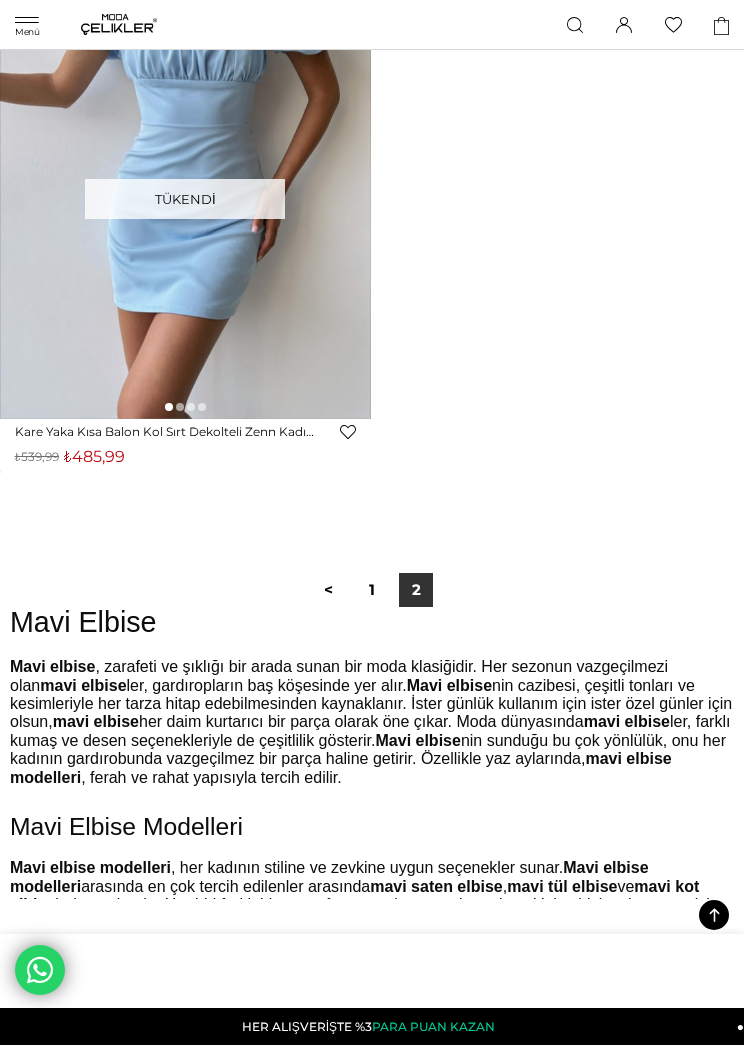 click on "<" at bounding box center (328, 590) 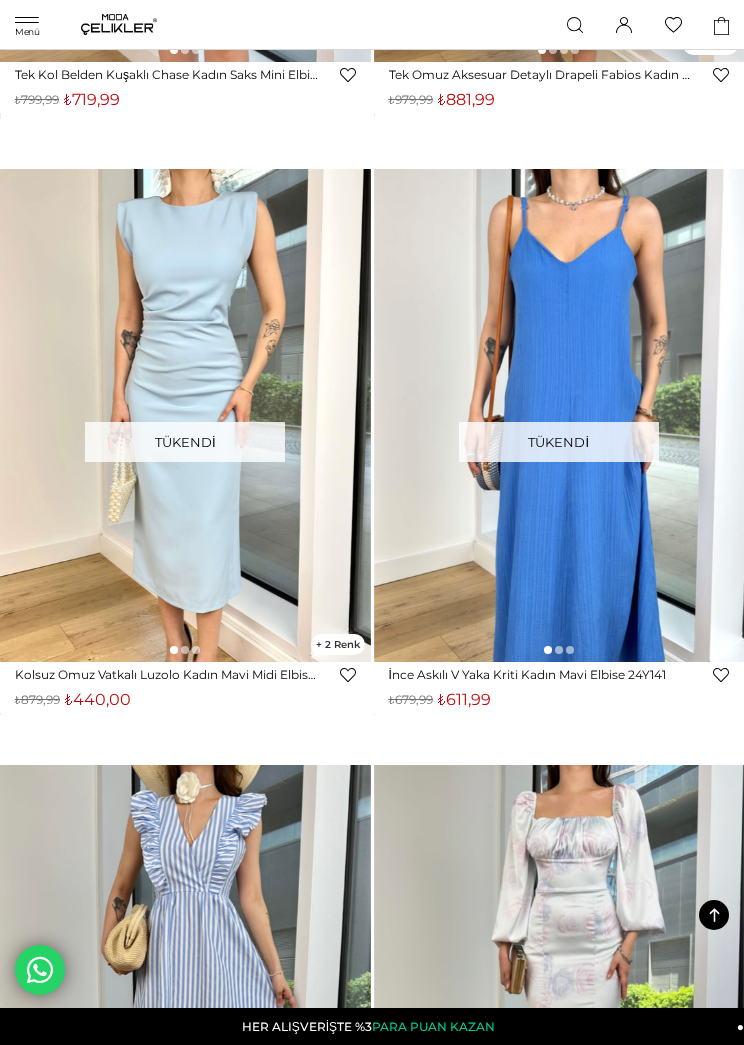 scroll, scrollTop: 21022, scrollLeft: 0, axis: vertical 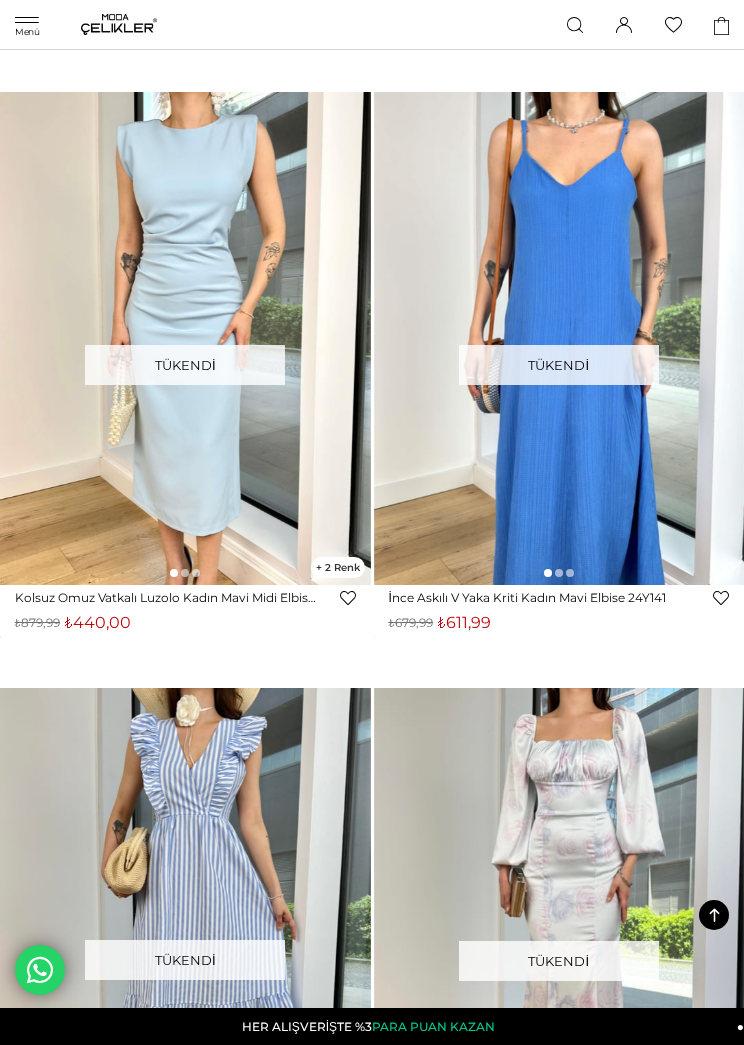 click on "2" at bounding box center [338, 567] 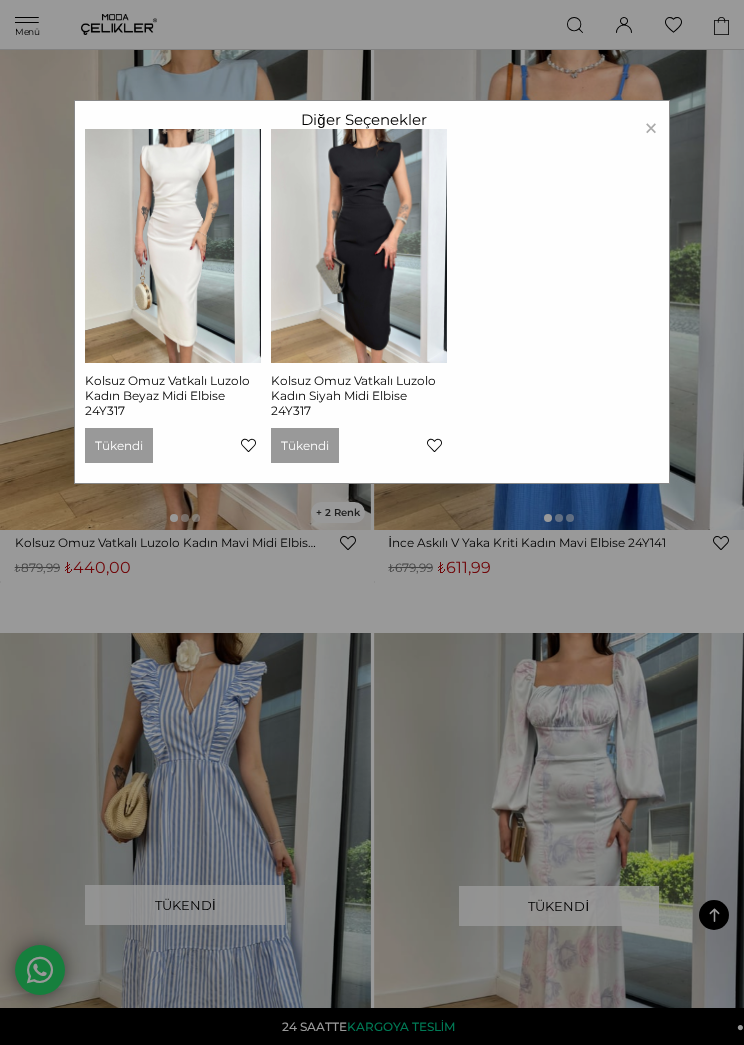 click on "× Diğer Seçenekler Kolsuz Omuz Vatkalı Luzolo Kadın Beyaz Midi Elbise 24Y317 Tükendi Kolsuz Omuz Vatkalı Luzolo Kadın Siyah Midi Elbise 24Y317 Tükendi" at bounding box center [372, 522] 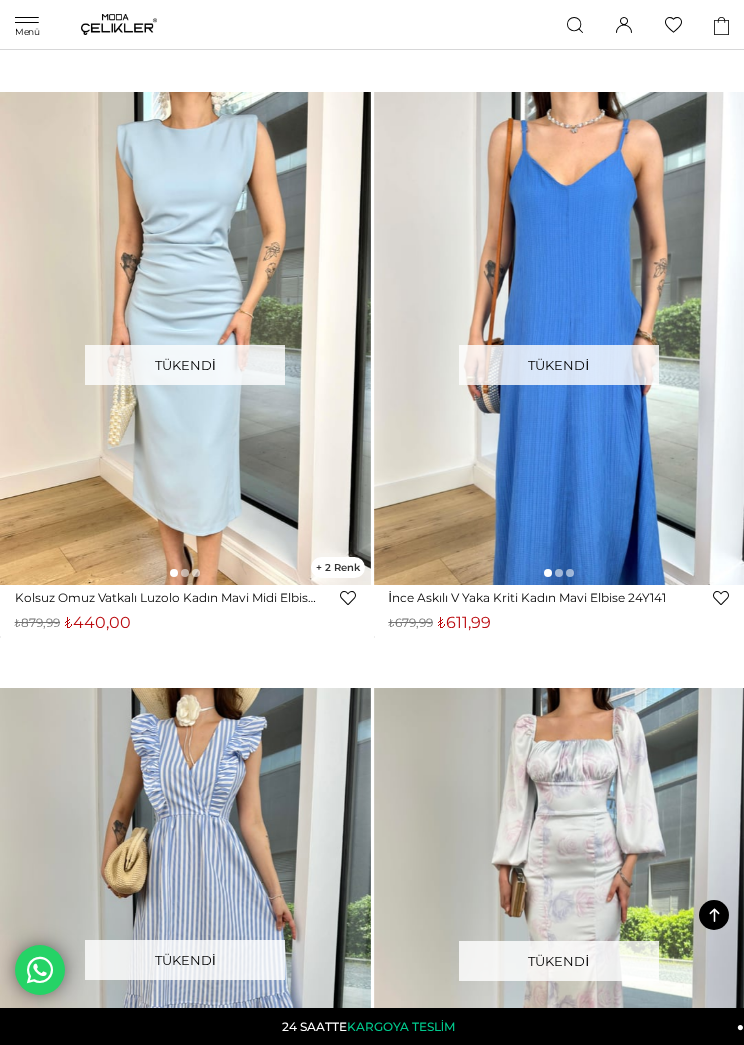 click at bounding box center (559, 339) 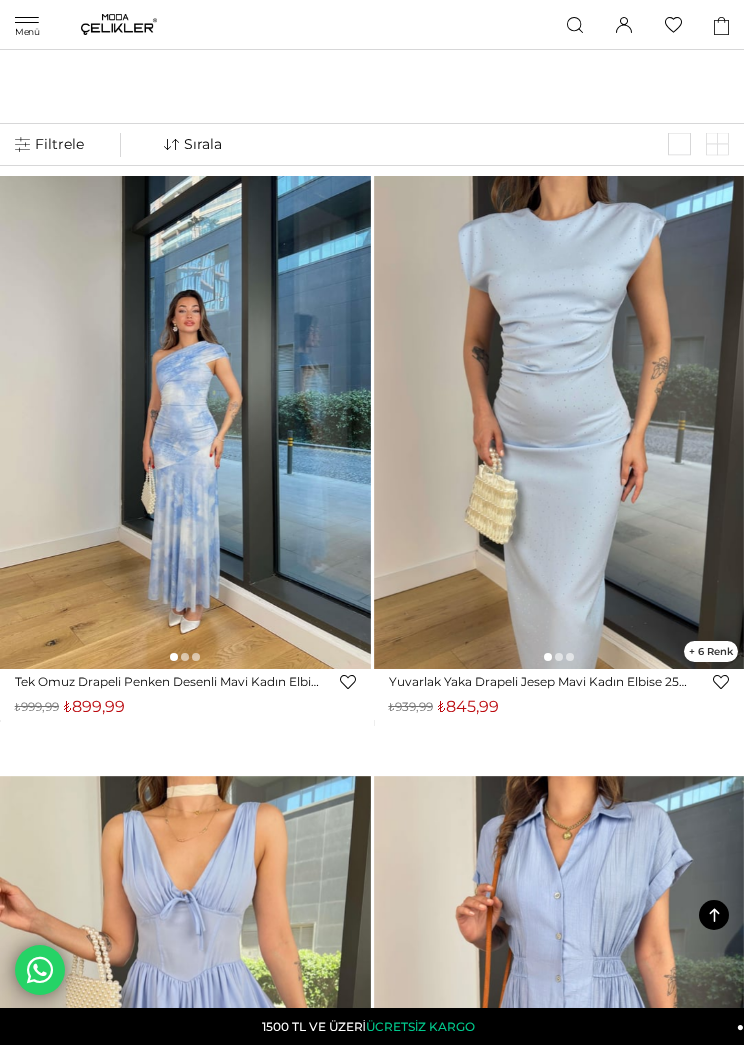scroll, scrollTop: 20665, scrollLeft: 0, axis: vertical 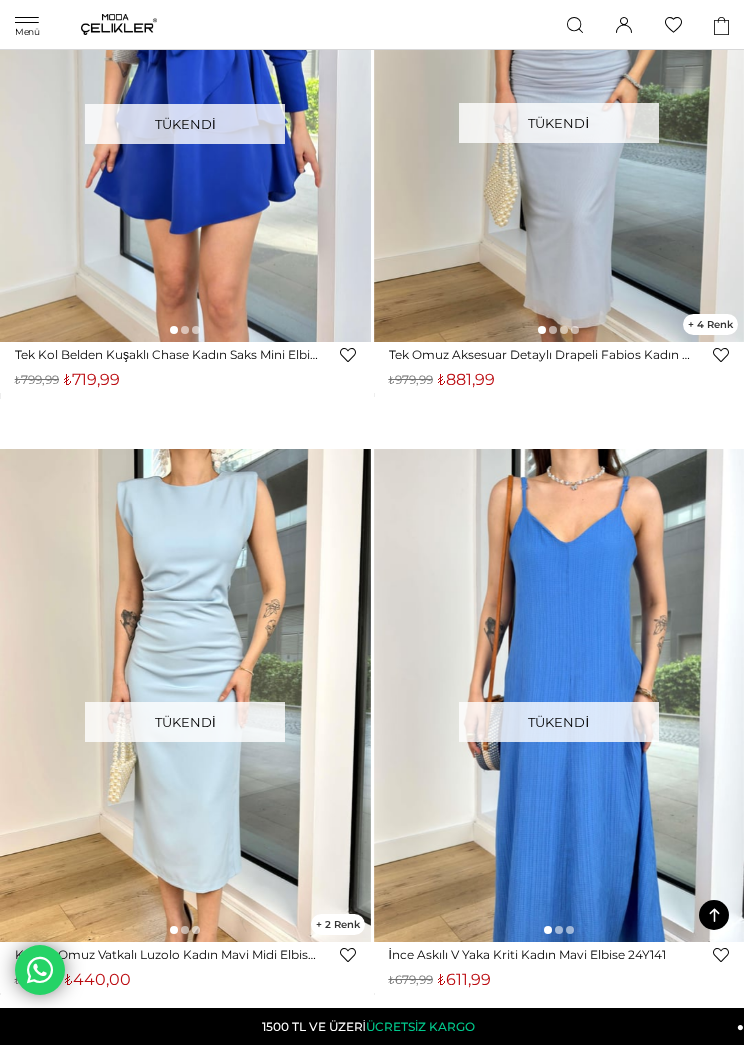click on "Menü
Üye Girişi
Üye Ol
Hesabım
Çıkış Yap
Sepetim
Favorilerim
Yardım
Üye Girişi
Üye Ol
Google İle Bağlan
Anasayfa
İletişim
Sepetim
0
Ürün
Sepetim
Sepetinizde ürün bulunmamaktadır.
Genel Toplam :
Sepetim
SİPARİŞİ TAMAMLA
***" at bounding box center (372, 25) 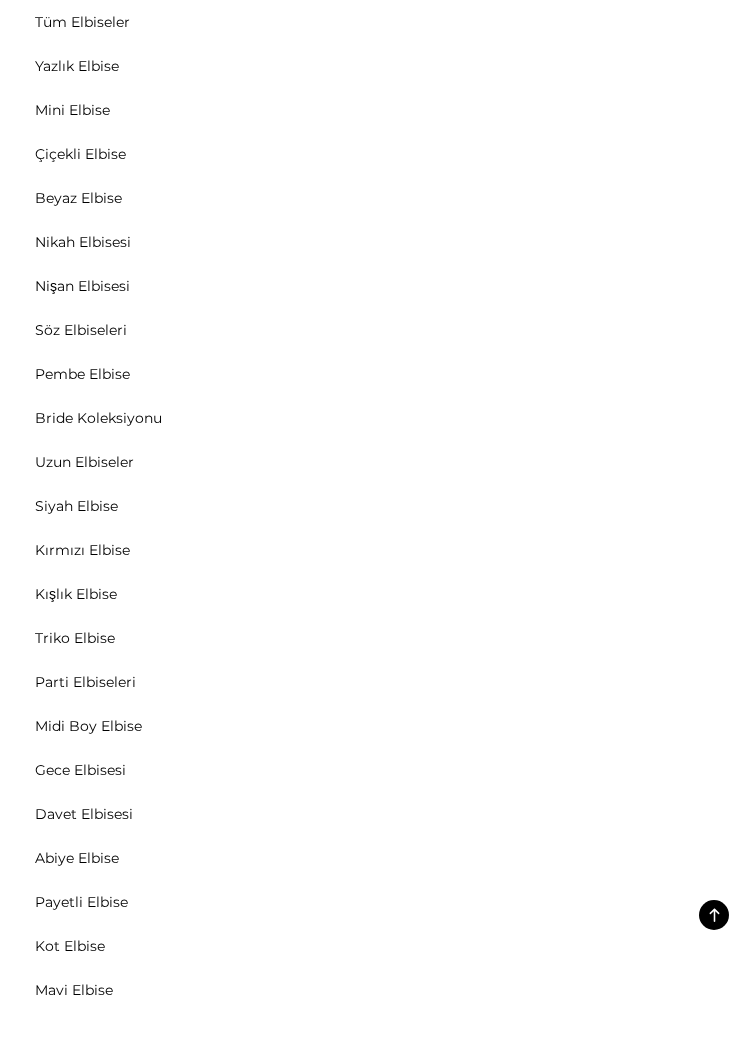 scroll, scrollTop: 107, scrollLeft: 0, axis: vertical 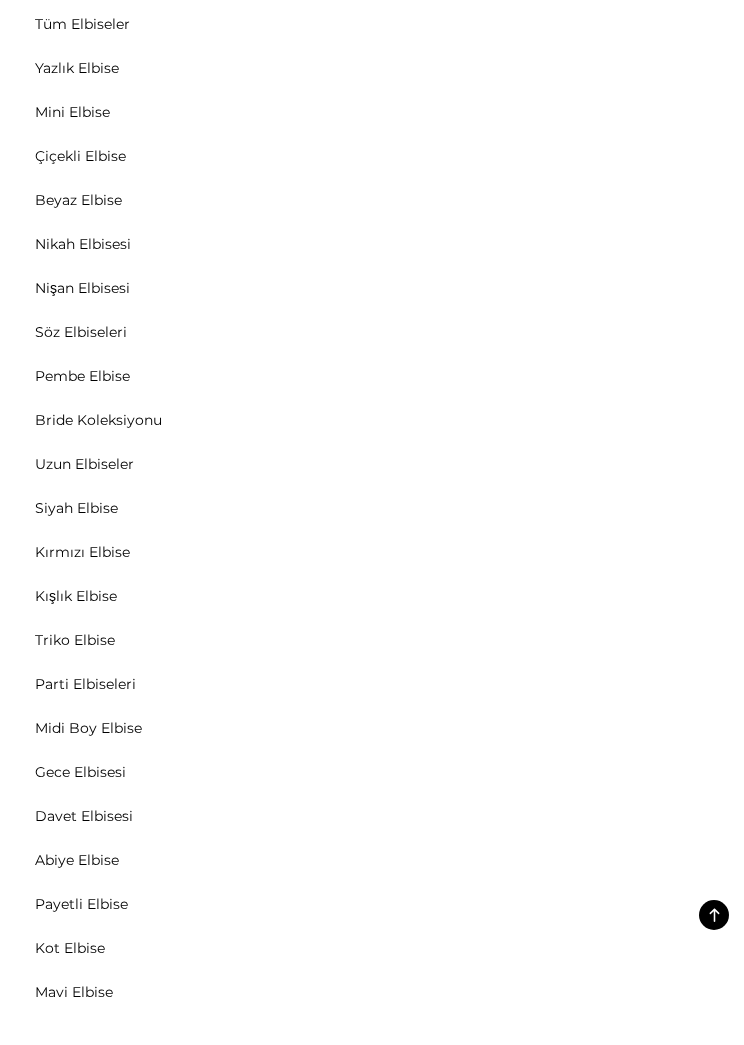 click on "Abiye Elbise" at bounding box center [77, 860] 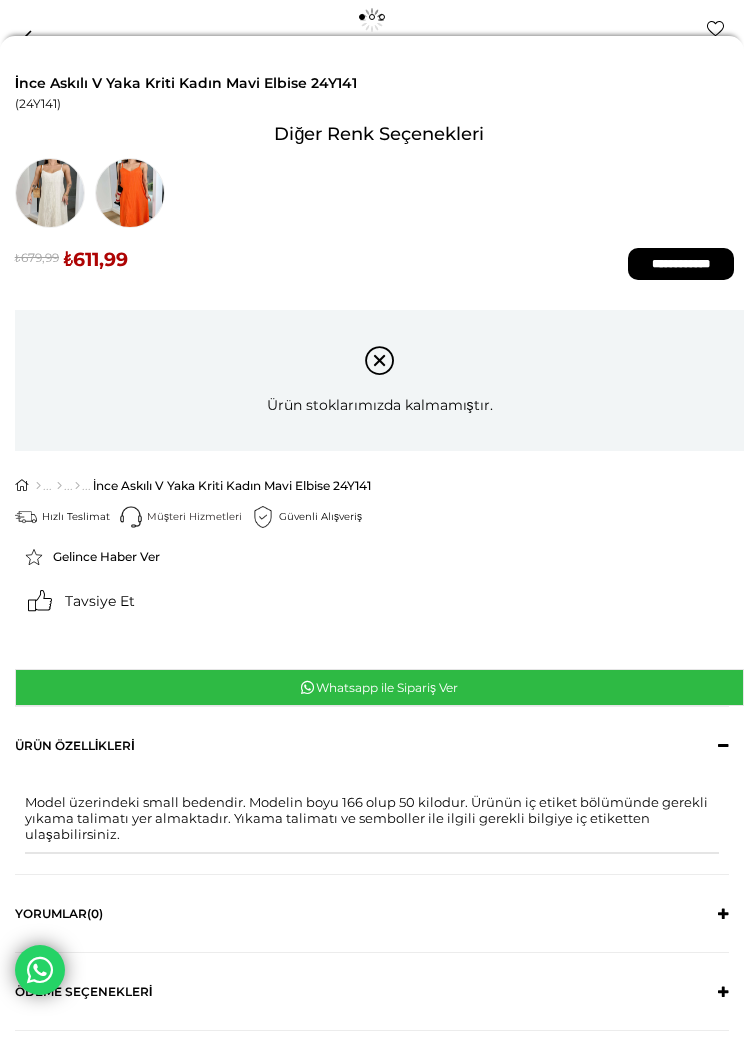 scroll, scrollTop: 0, scrollLeft: 0, axis: both 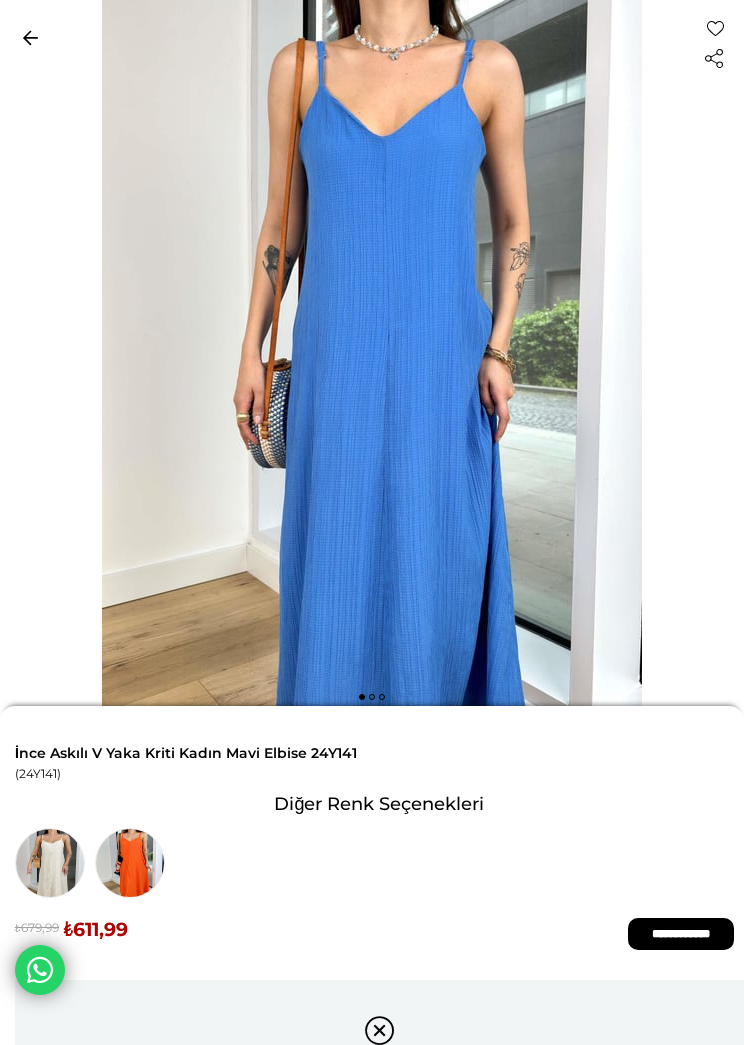 click on "< < Önceki Sayfaya Dön" at bounding box center [30, 37] 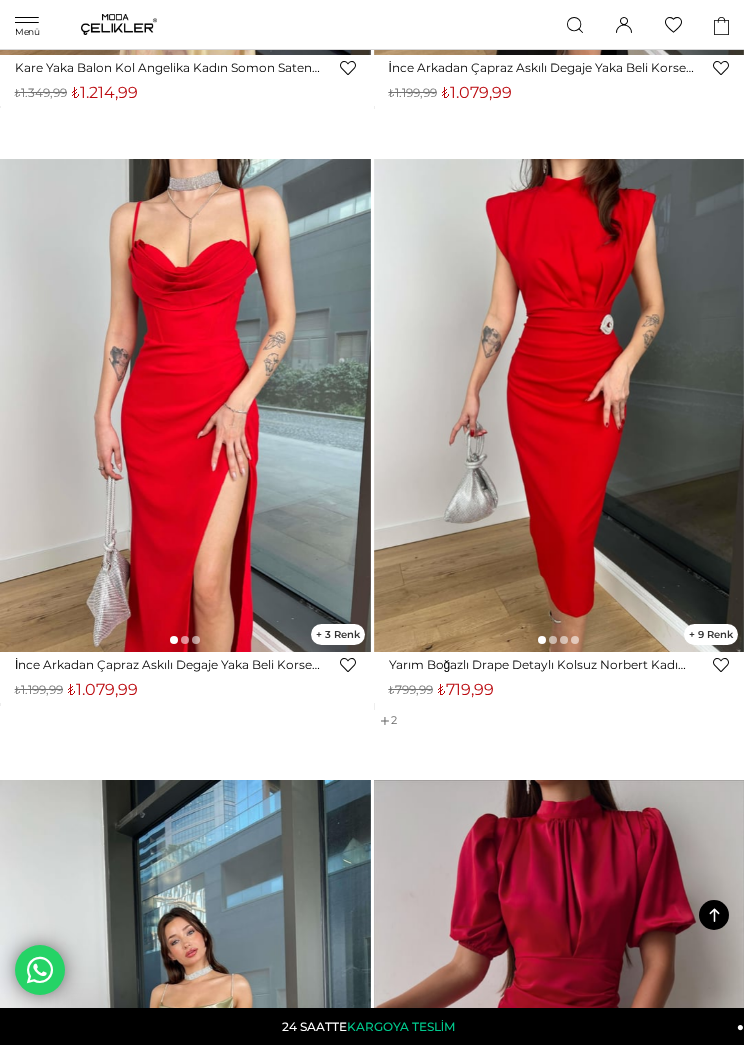 scroll, scrollTop: 16228, scrollLeft: 0, axis: vertical 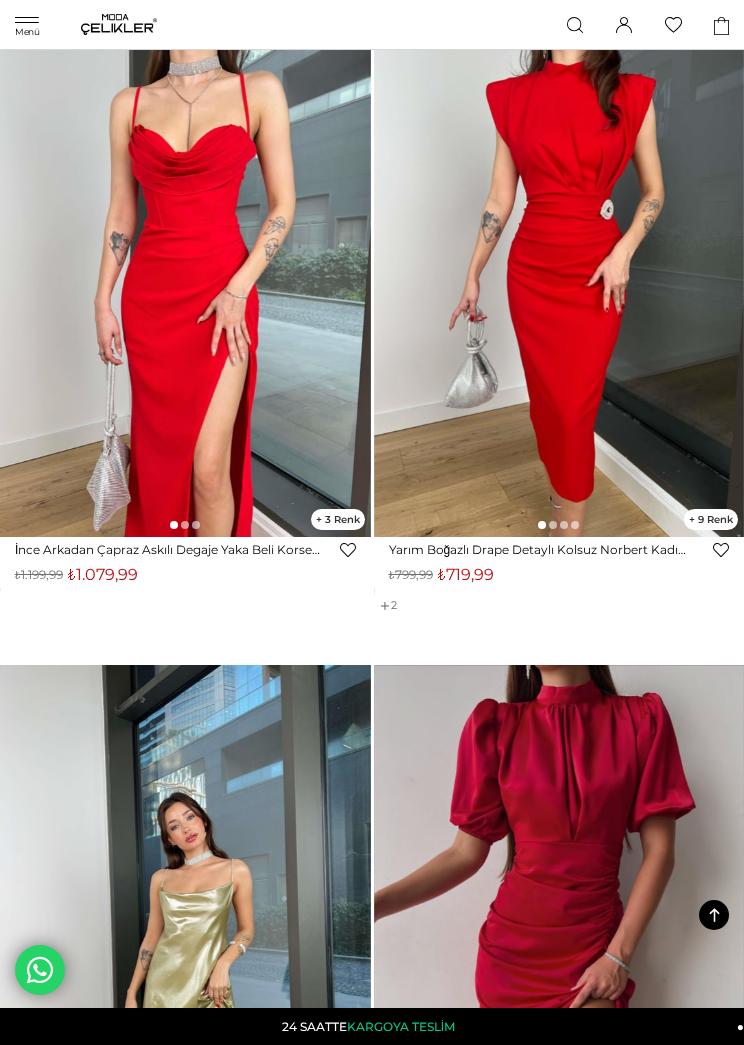 click on "9" at bounding box center (711, 519) 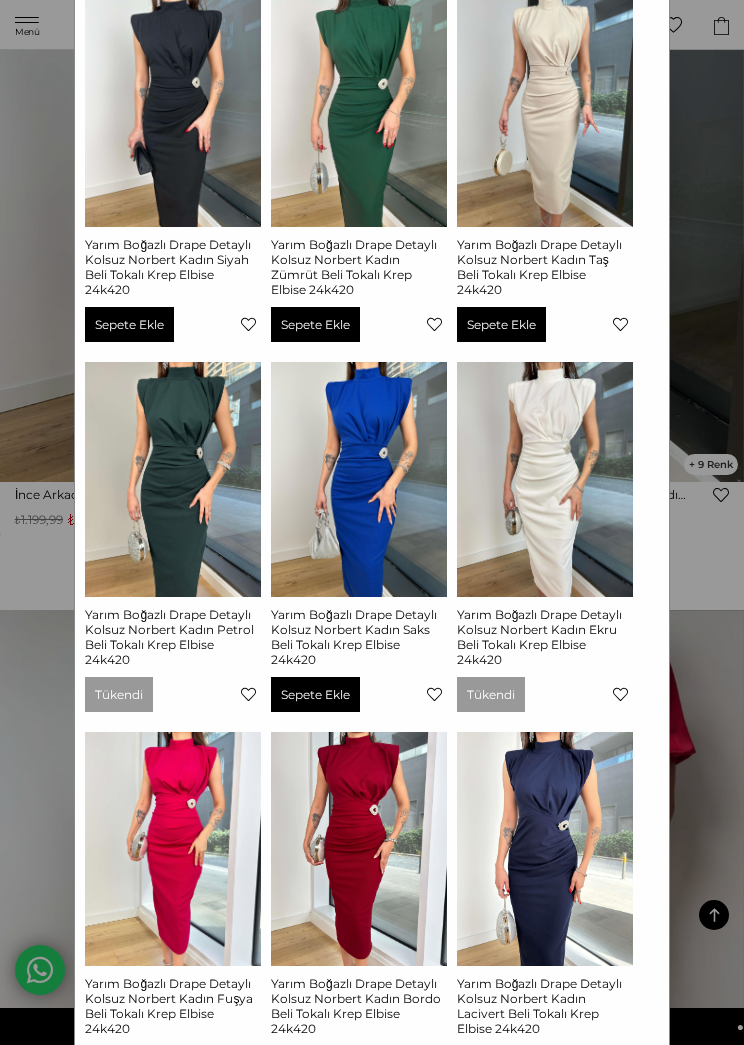 scroll, scrollTop: 107, scrollLeft: 0, axis: vertical 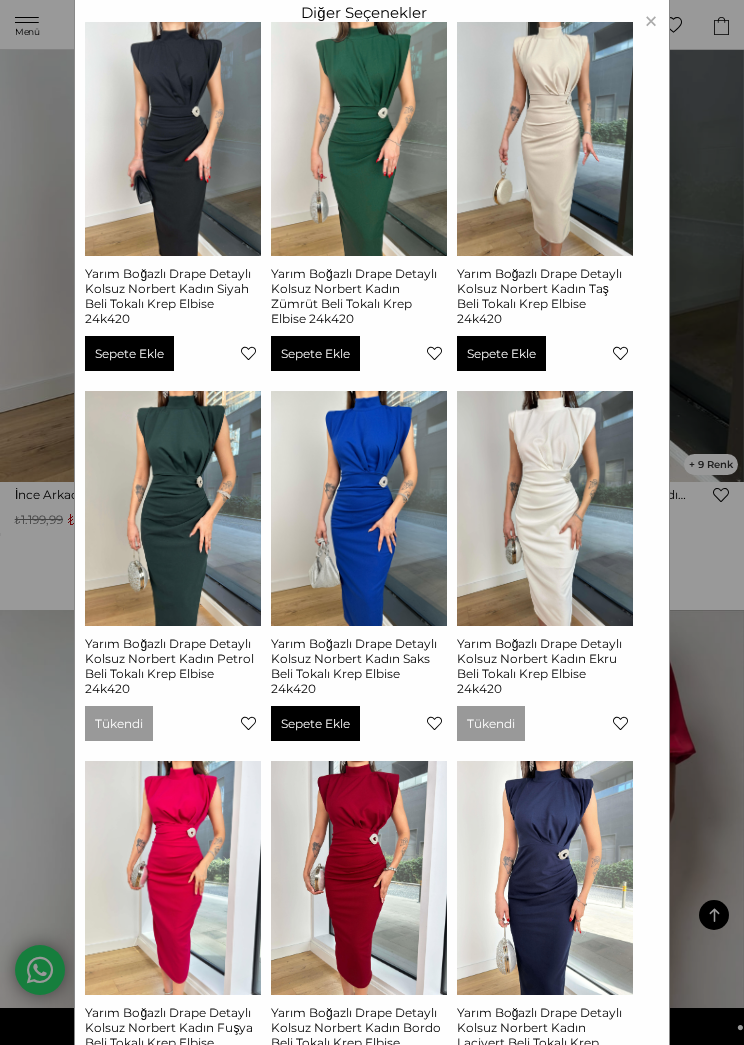 click on "×" at bounding box center (651, 21) 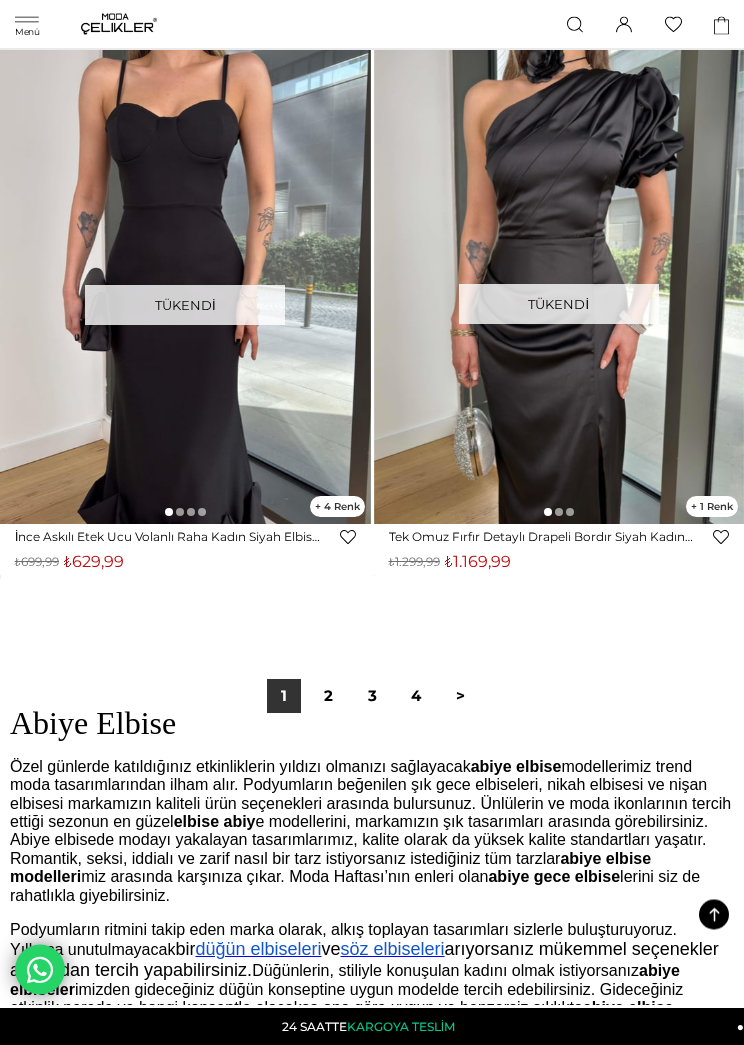 scroll, scrollTop: 23488, scrollLeft: 0, axis: vertical 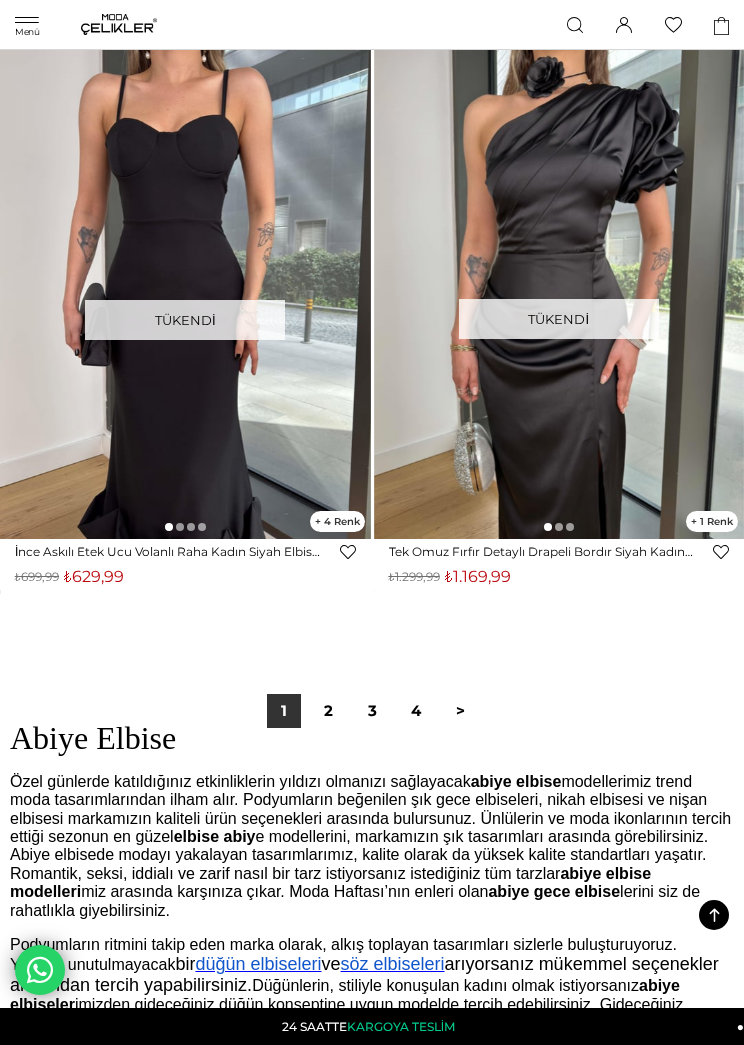 click on ">" at bounding box center (460, 711) 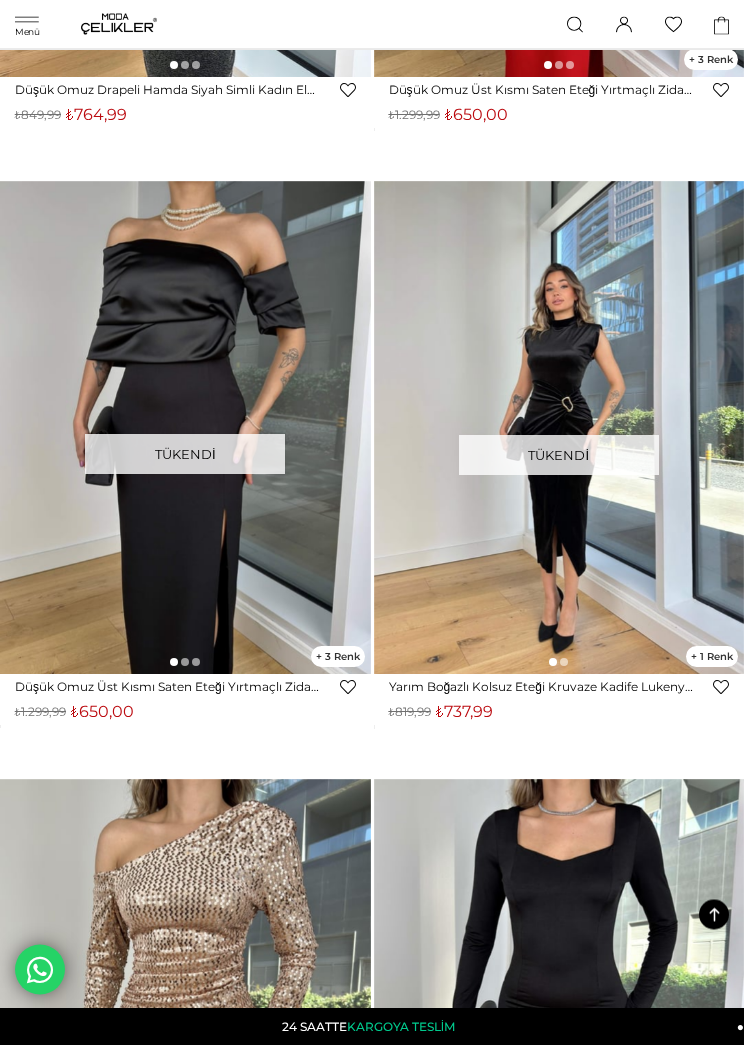 scroll, scrollTop: 7739, scrollLeft: 0, axis: vertical 